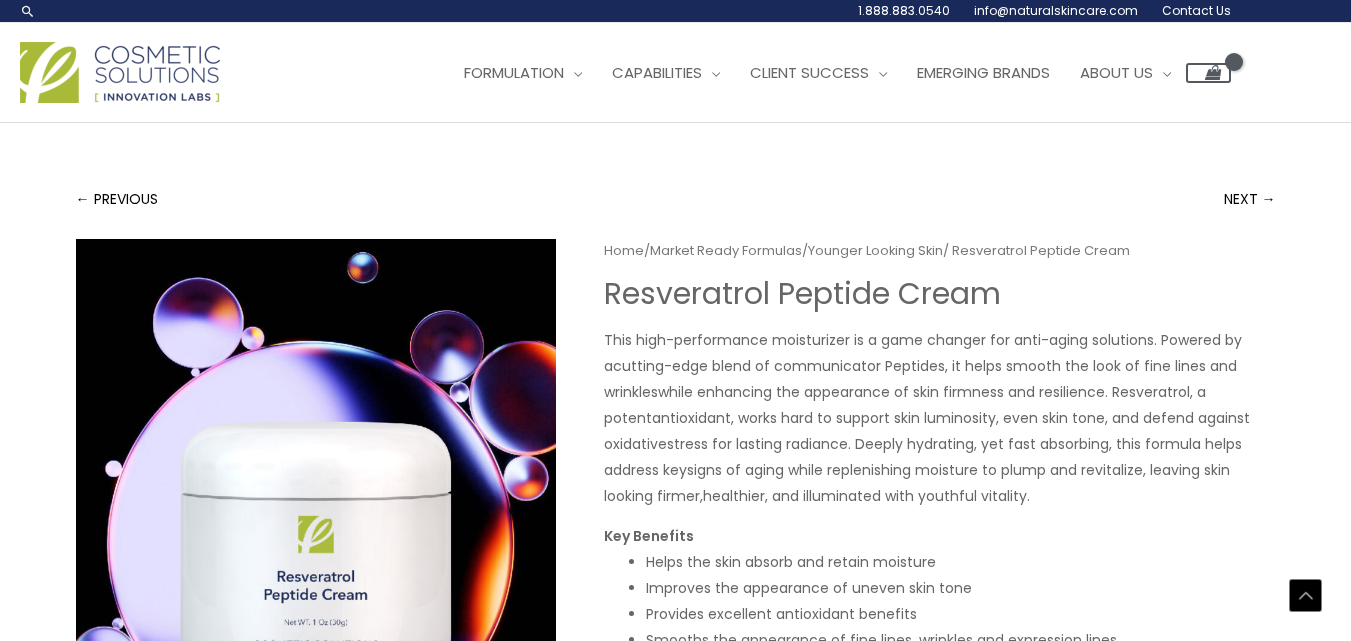 scroll, scrollTop: 700, scrollLeft: 0, axis: vertical 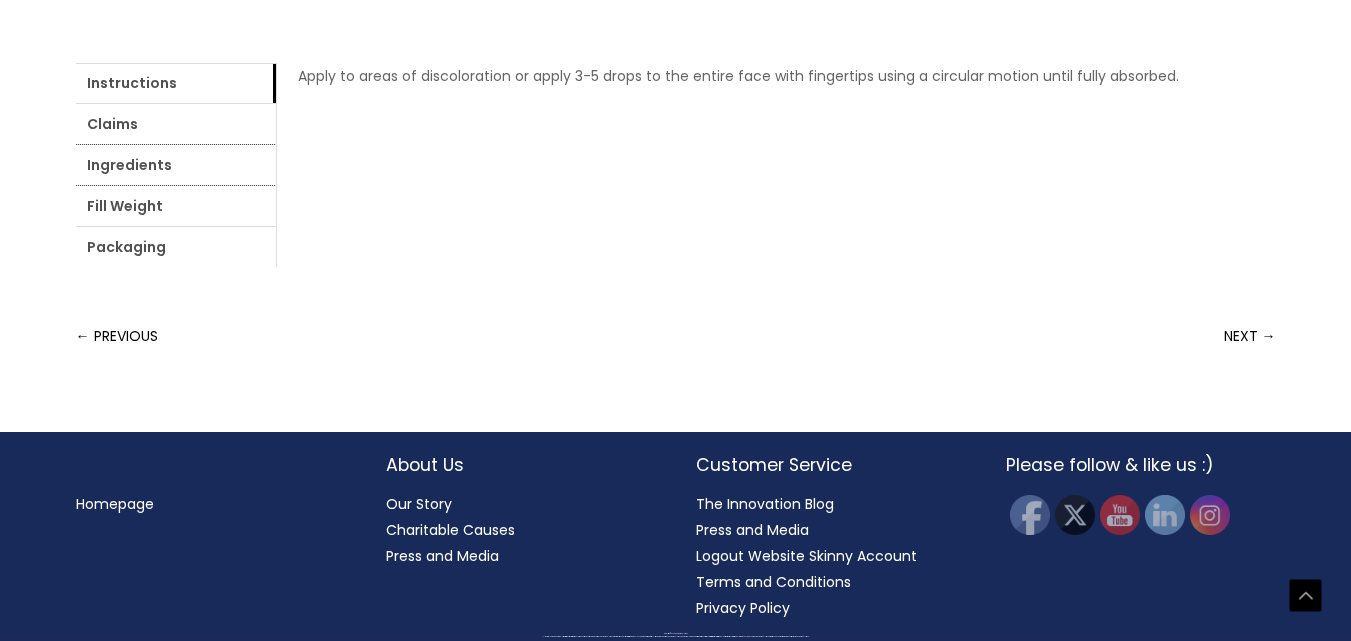 click on "Ingredients" at bounding box center (176, 165) 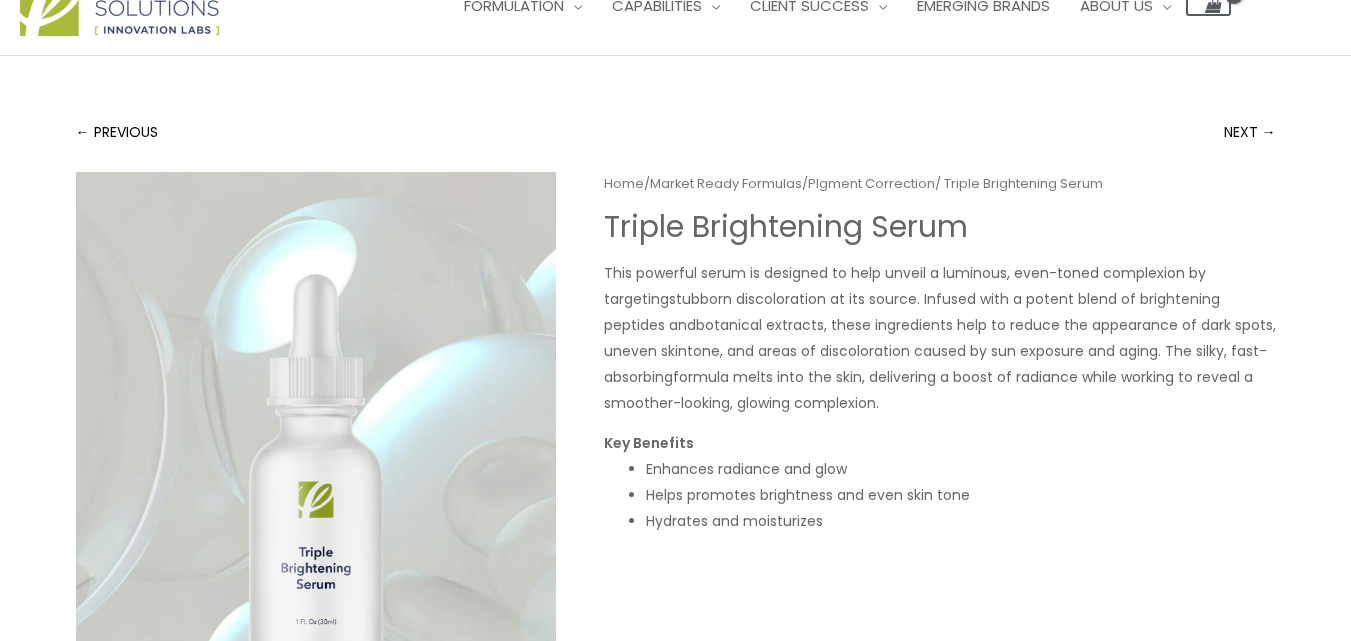 scroll, scrollTop: 0, scrollLeft: 0, axis: both 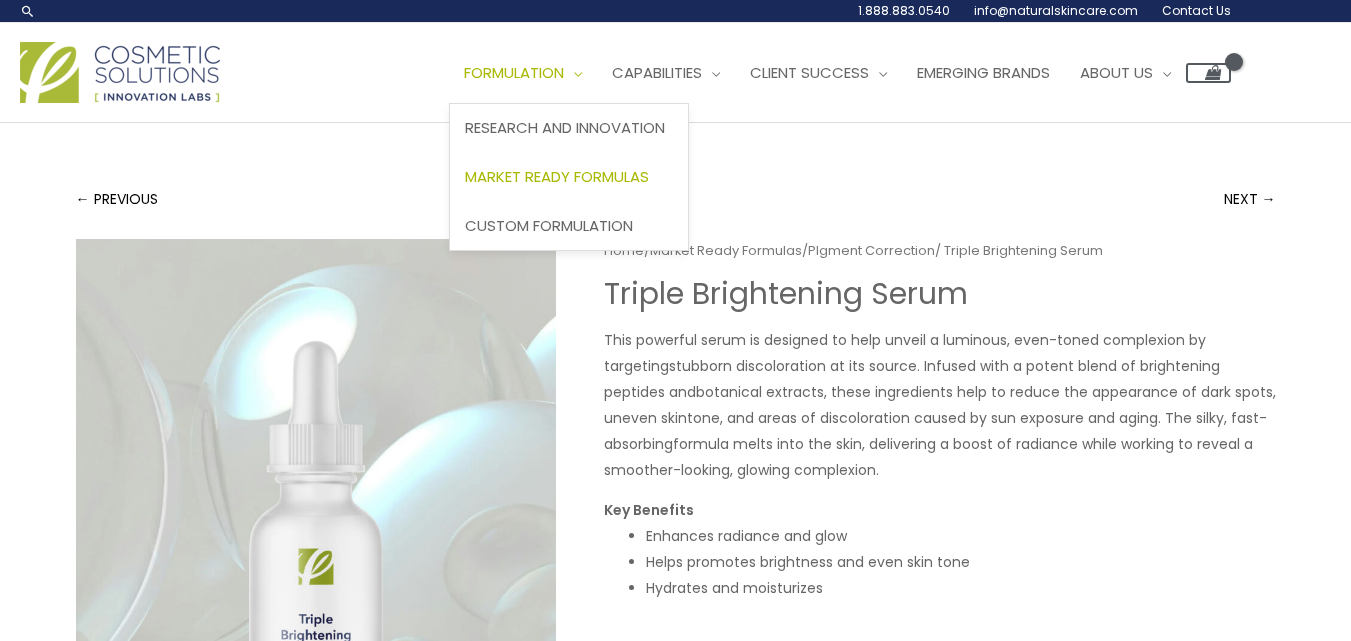 click on "Market Ready Formulas" at bounding box center [557, 176] 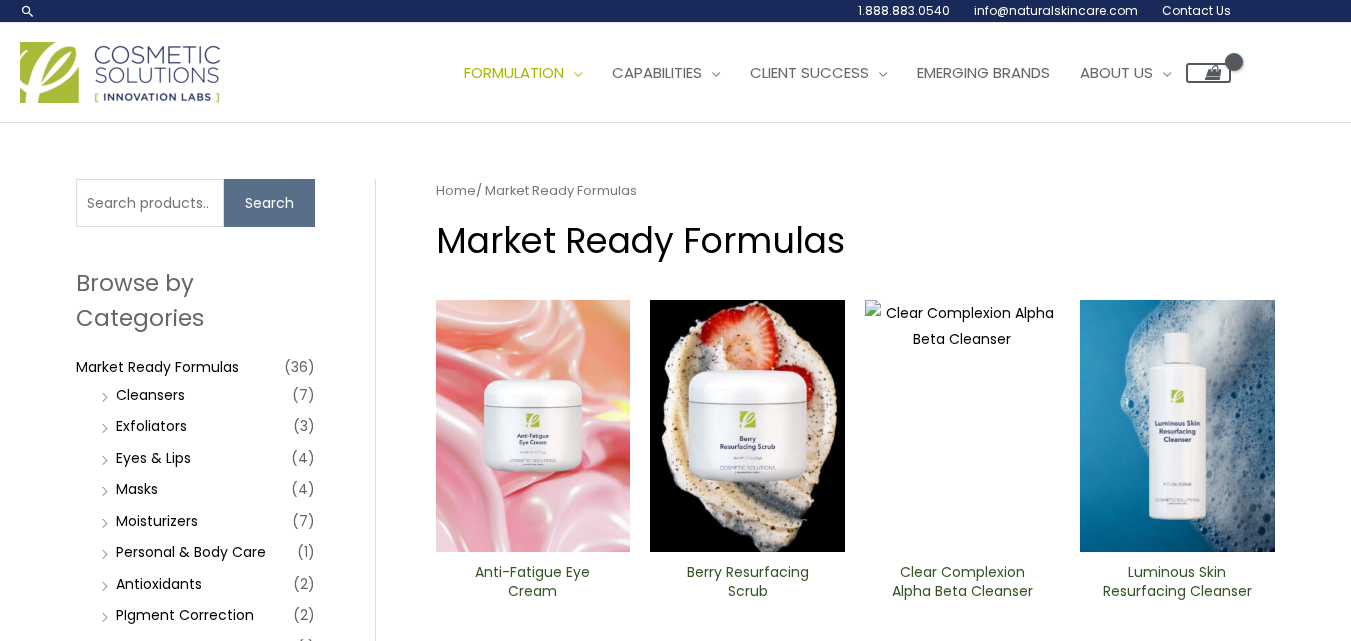 scroll, scrollTop: 0, scrollLeft: 0, axis: both 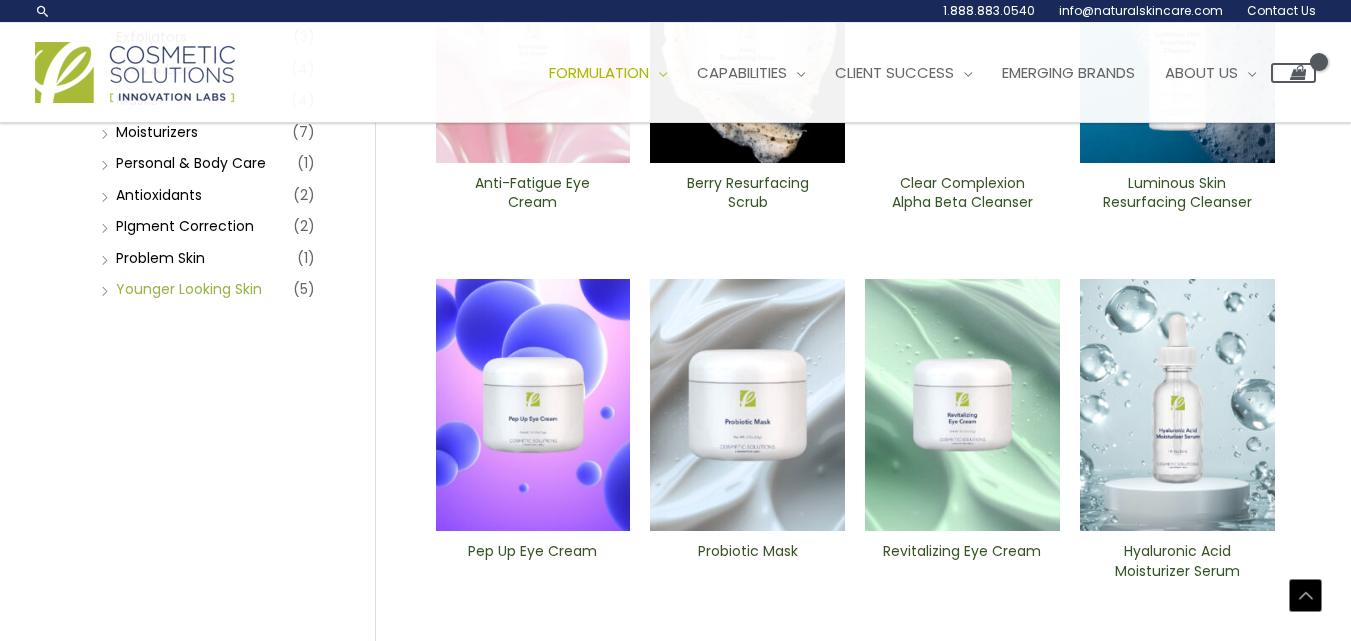 click on "Younger Looking Skin" at bounding box center (189, 289) 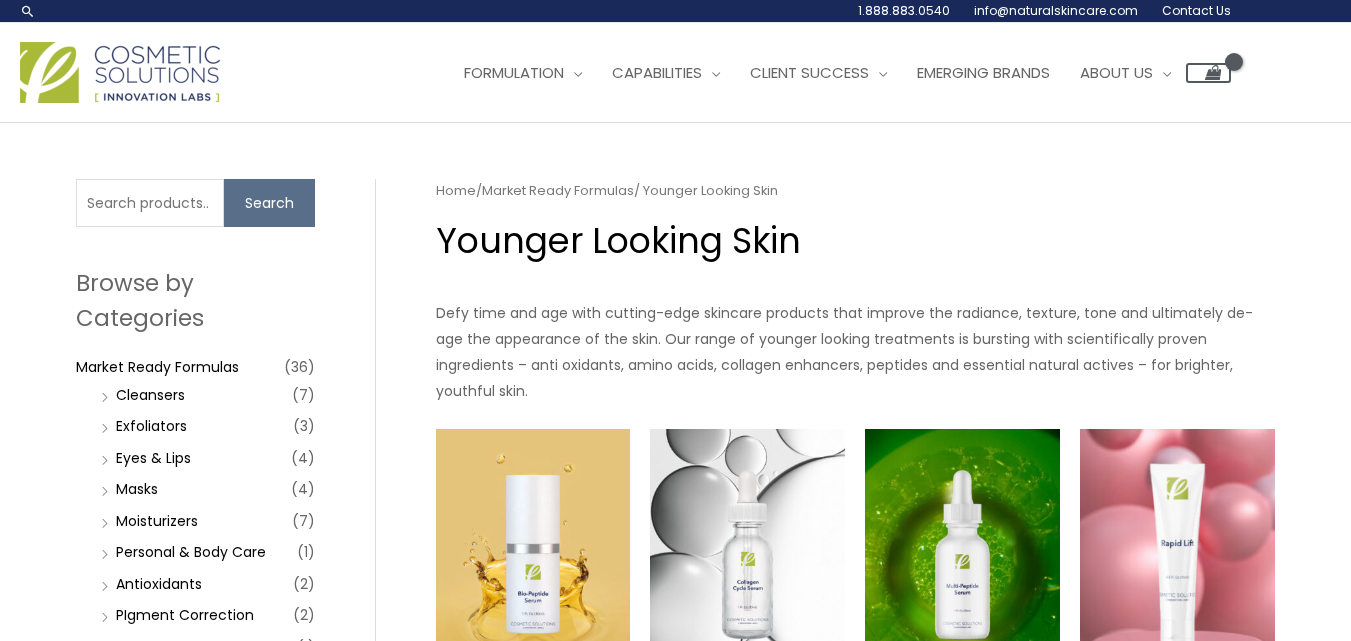 scroll, scrollTop: 0, scrollLeft: 0, axis: both 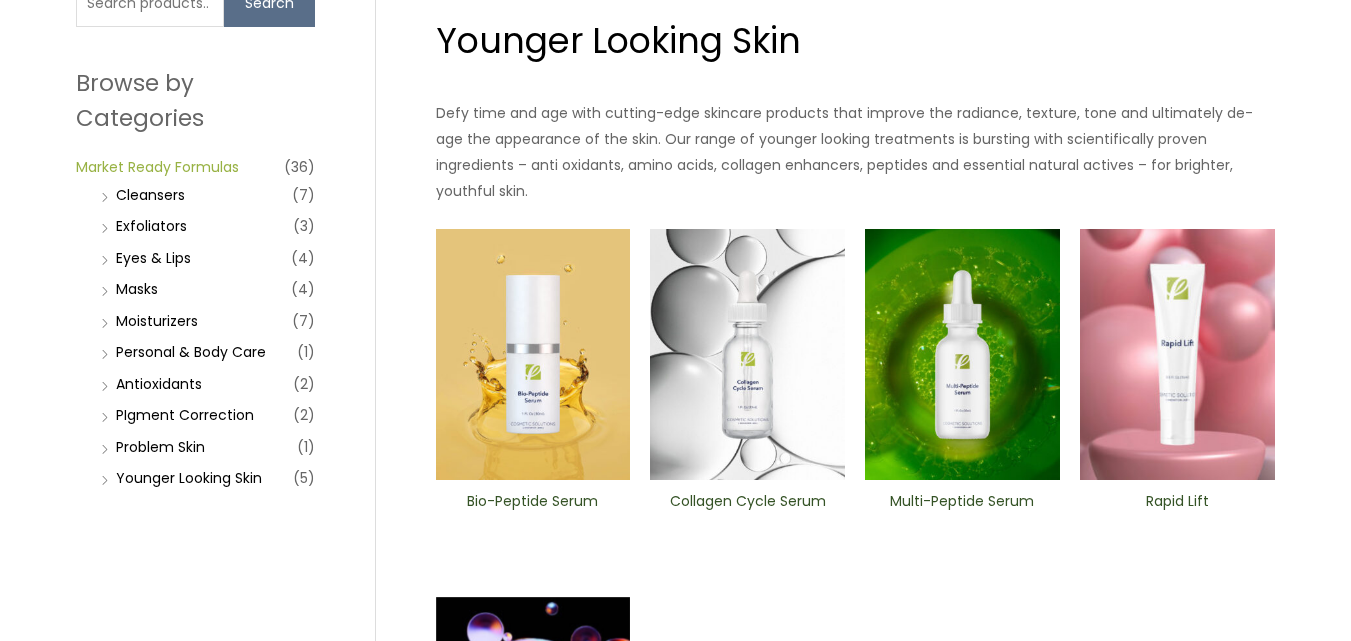 click on "Market Ready Formulas" at bounding box center [157, 167] 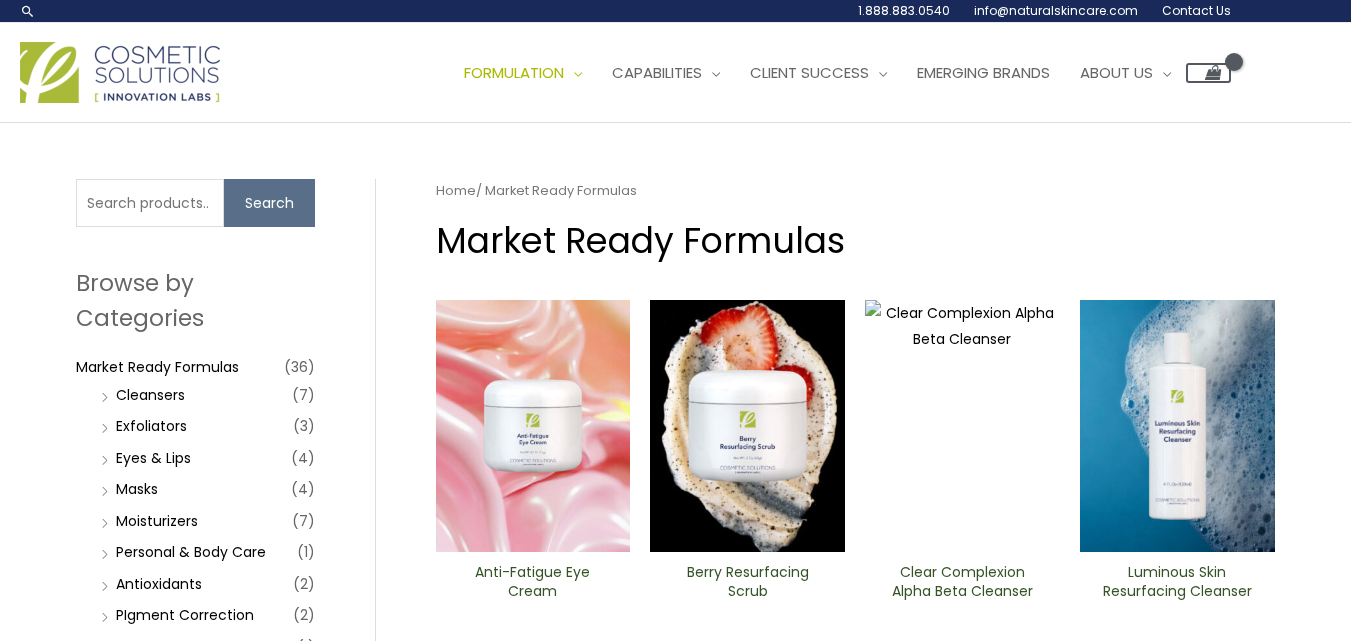 scroll, scrollTop: 0, scrollLeft: 0, axis: both 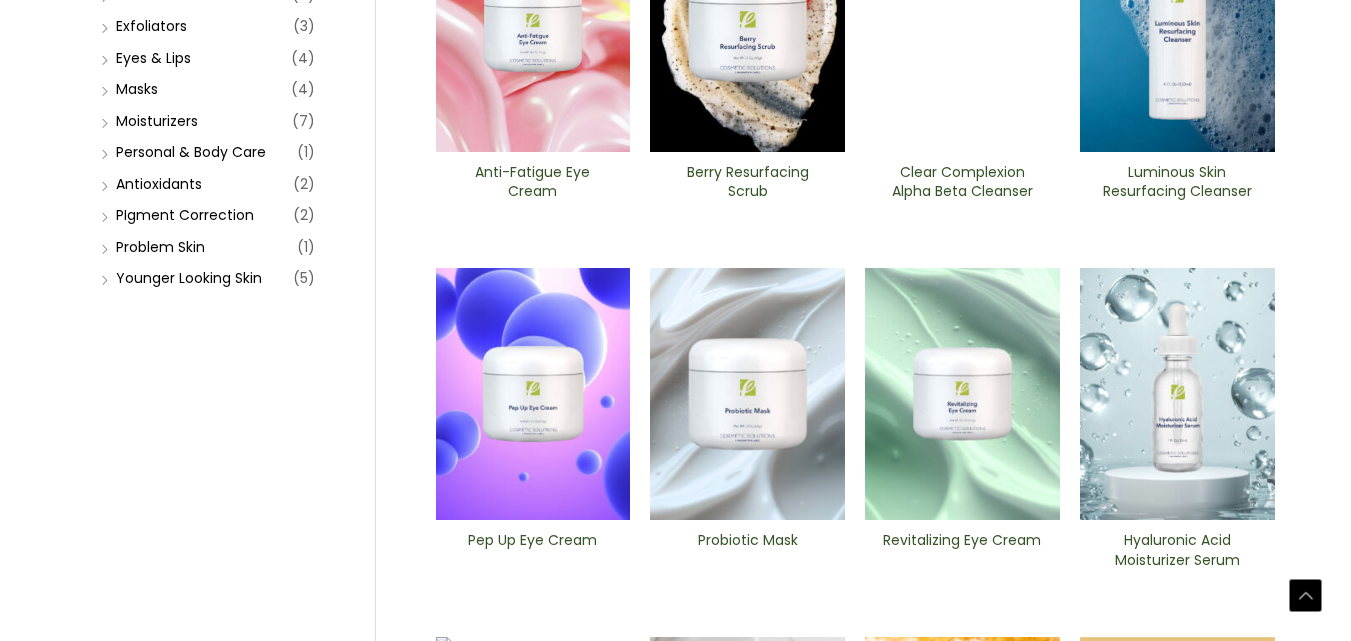click at bounding box center [962, 394] 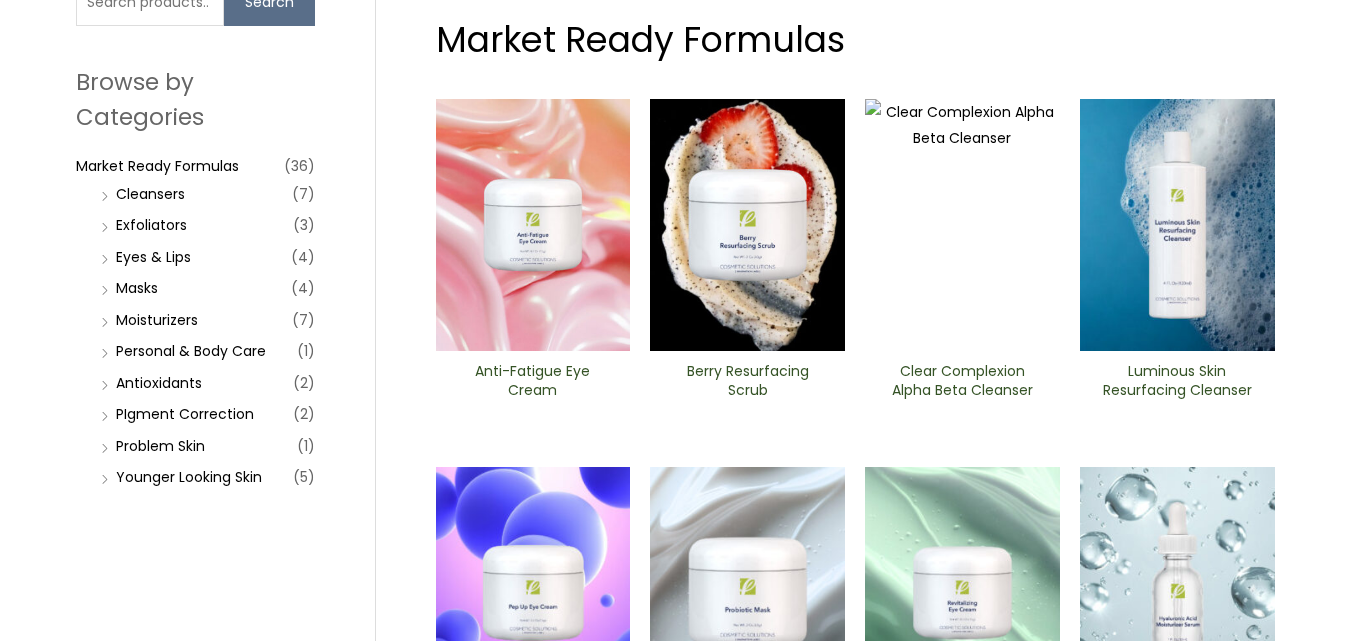 scroll, scrollTop: 200, scrollLeft: 0, axis: vertical 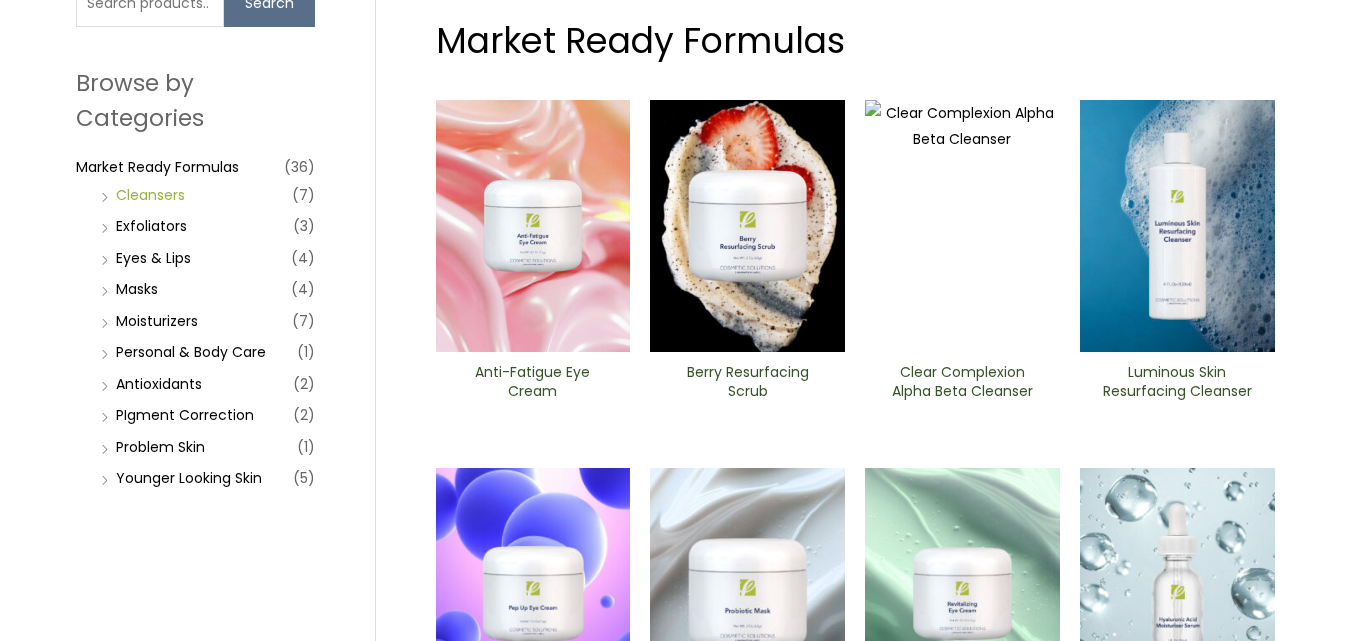 click on "Cleansers" at bounding box center [150, 195] 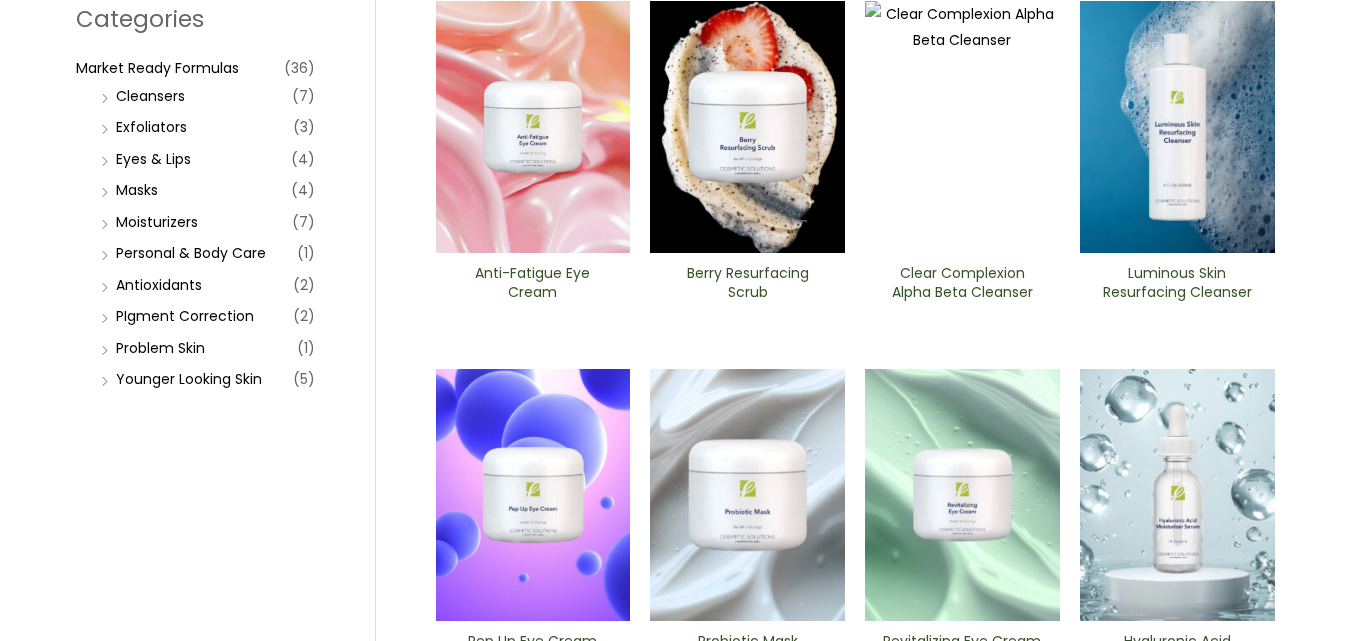 scroll, scrollTop: 300, scrollLeft: 0, axis: vertical 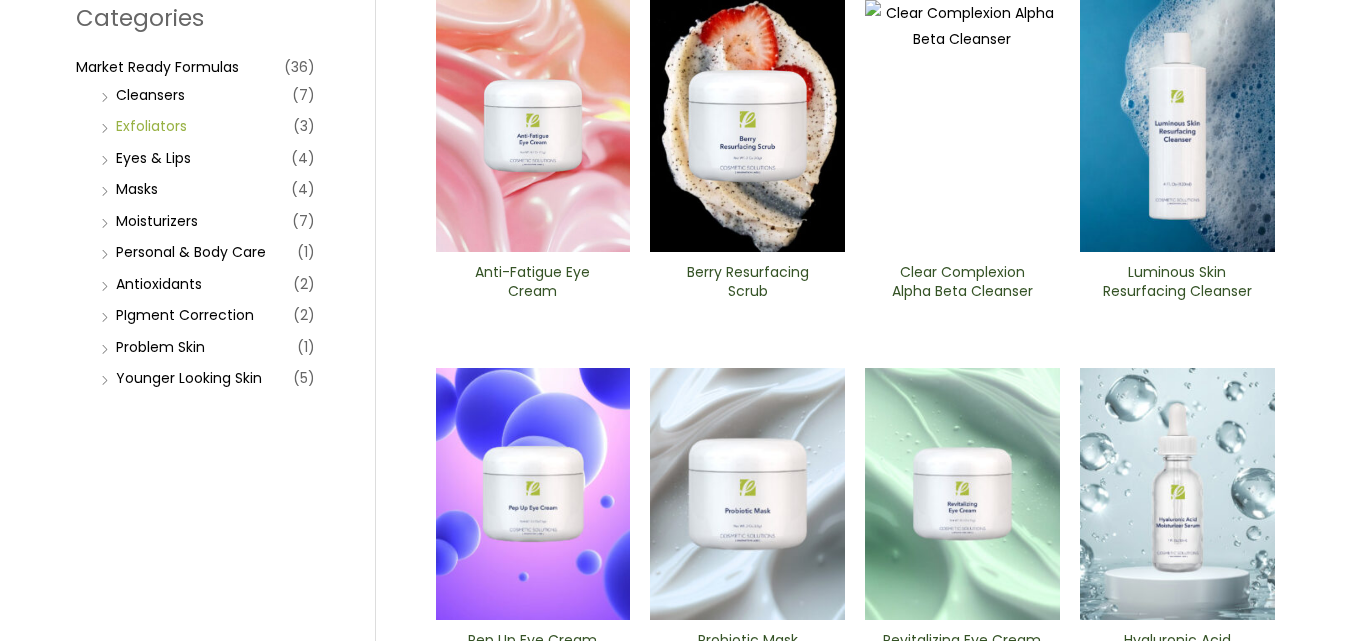 click on "Exfoliators" at bounding box center [151, 126] 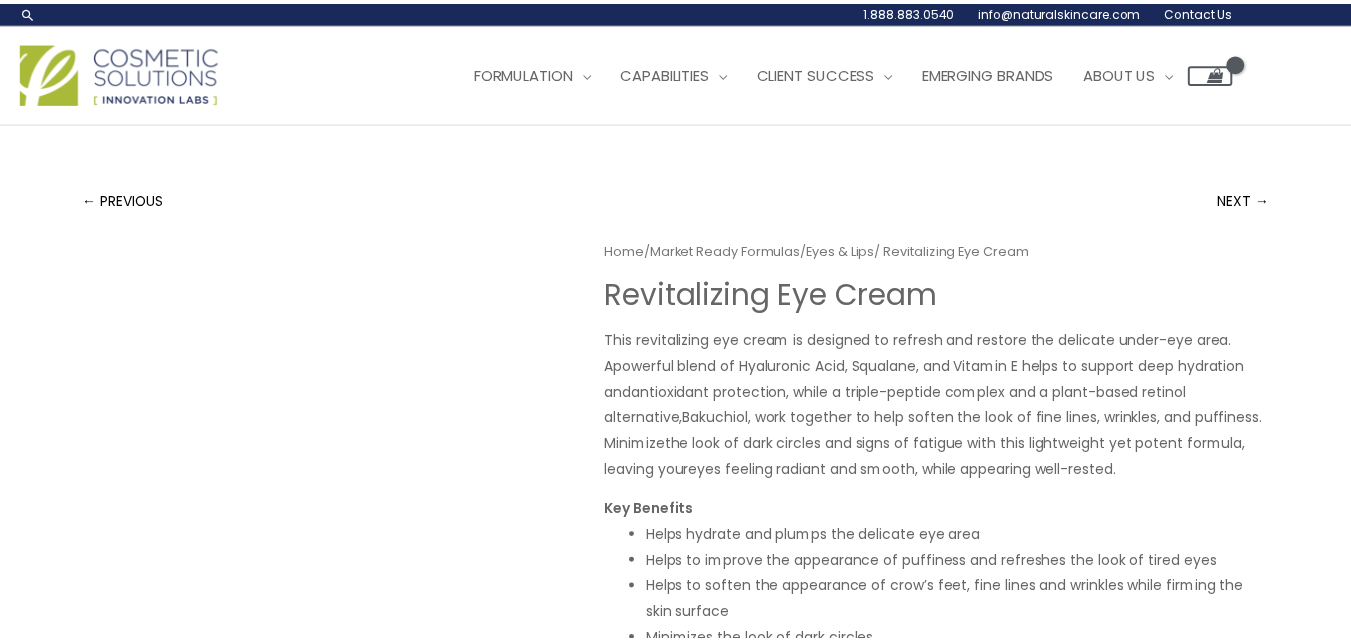 scroll, scrollTop: 0, scrollLeft: 0, axis: both 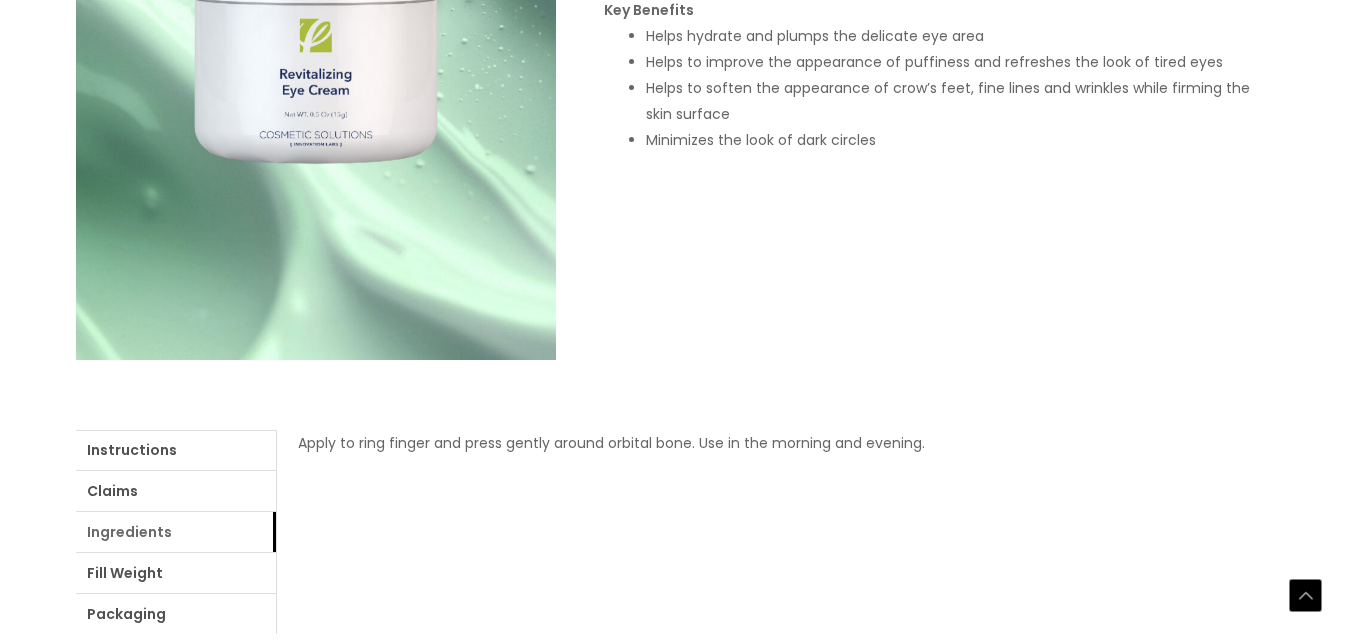 click on "Ingredients" at bounding box center (176, 532) 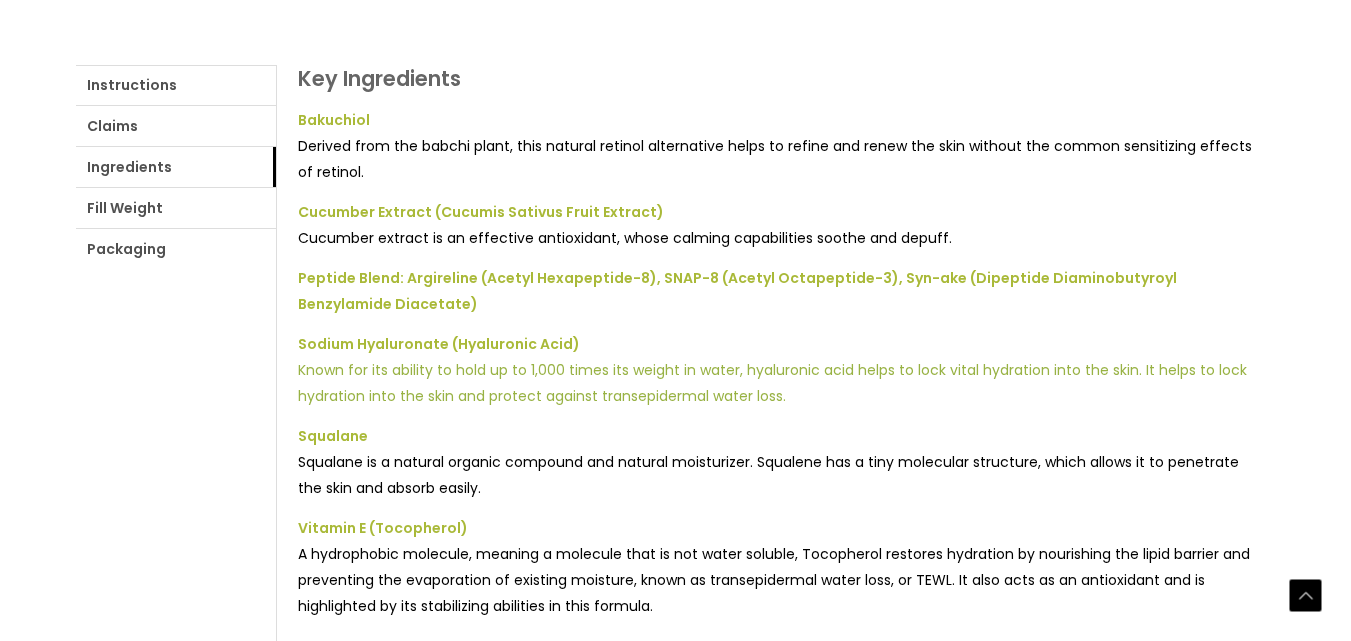scroll, scrollTop: 900, scrollLeft: 0, axis: vertical 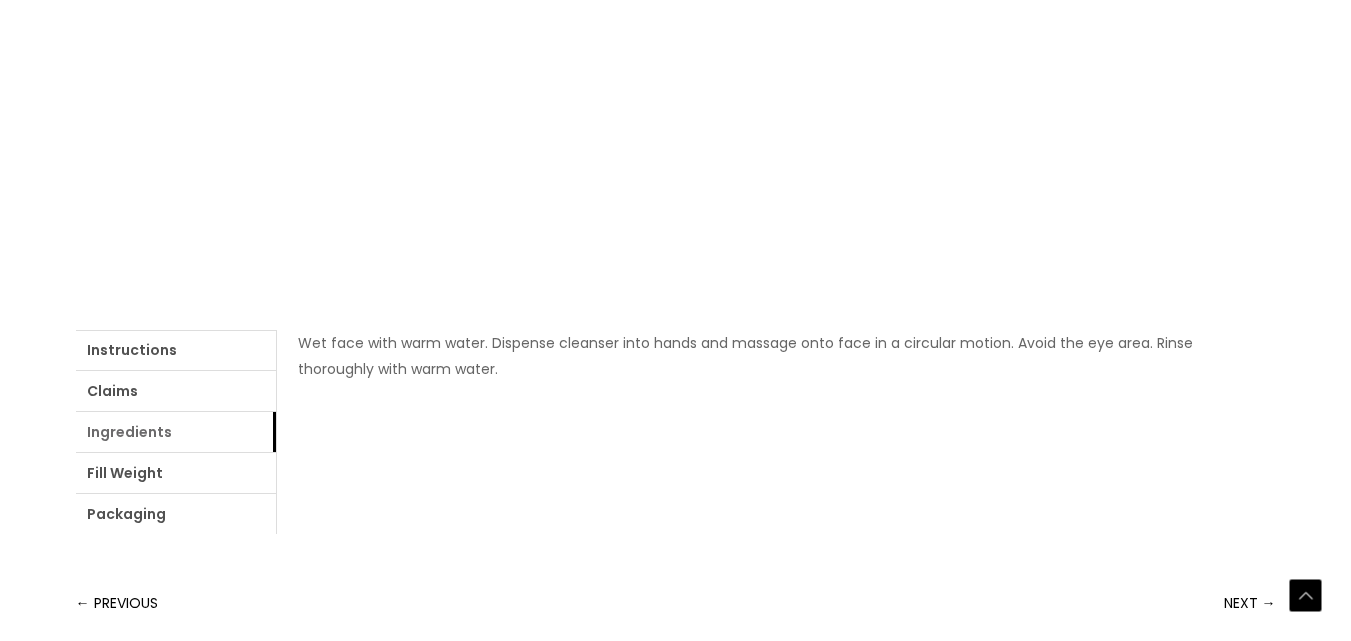 click on "Ingredients" at bounding box center (176, 432) 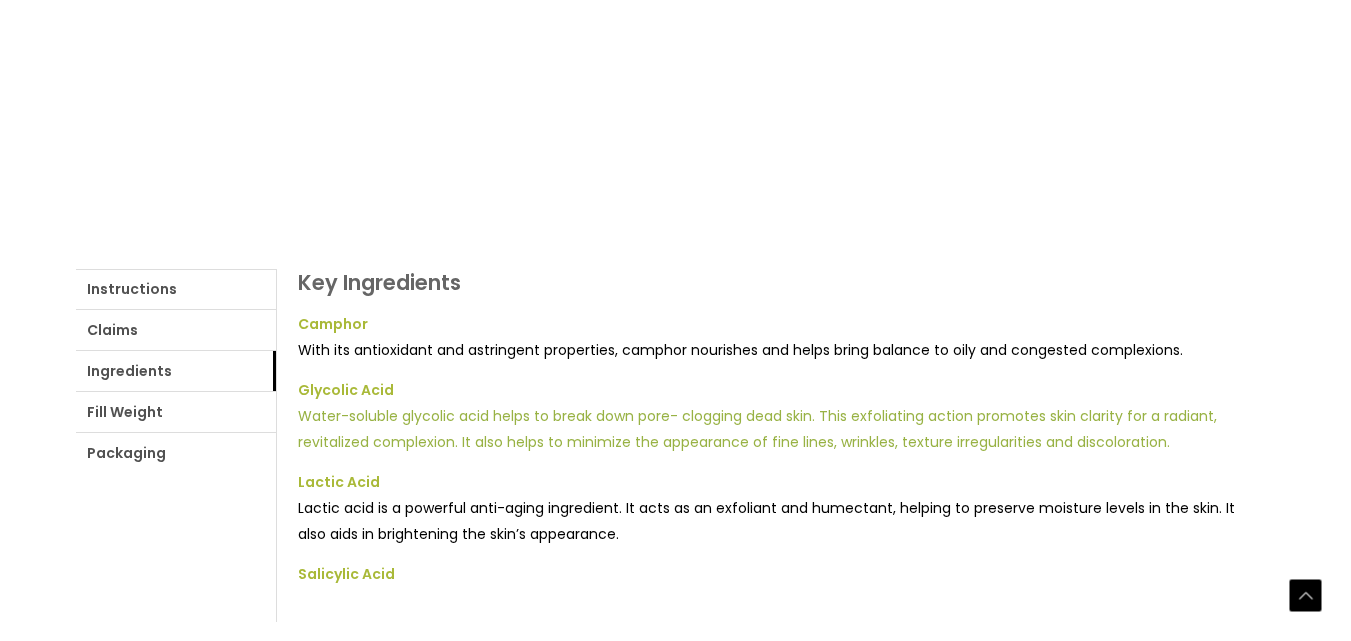 scroll, scrollTop: 700, scrollLeft: 0, axis: vertical 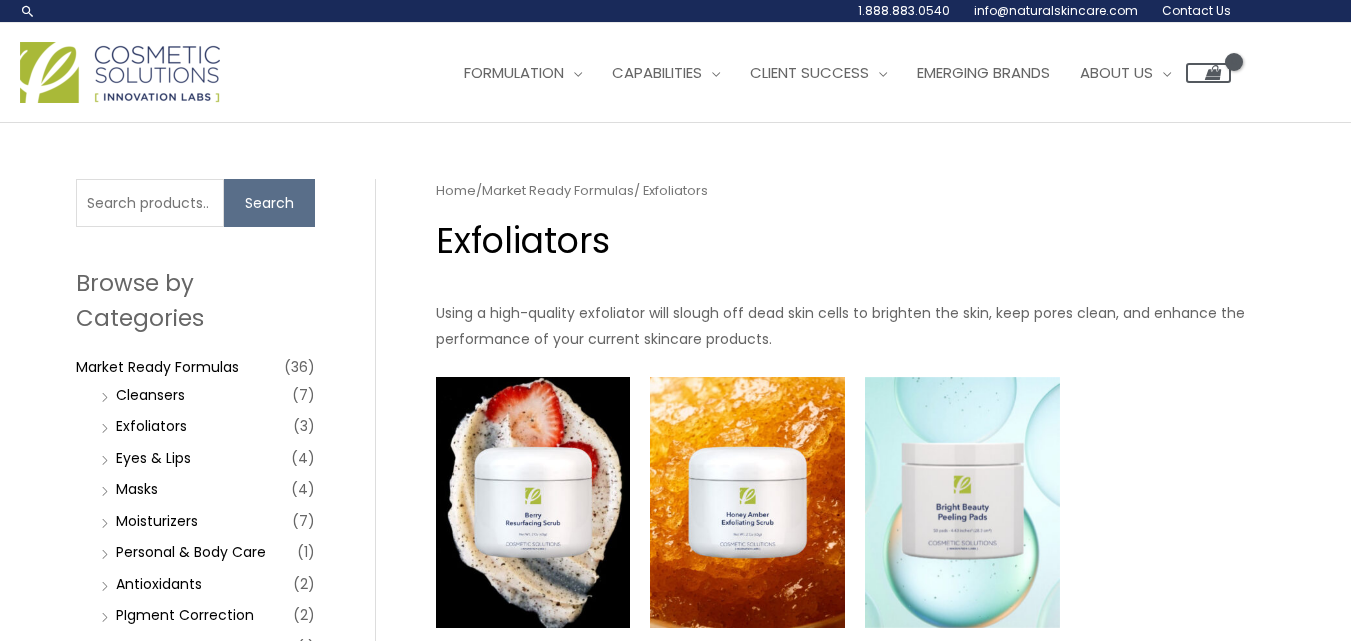 click at bounding box center [962, 503] 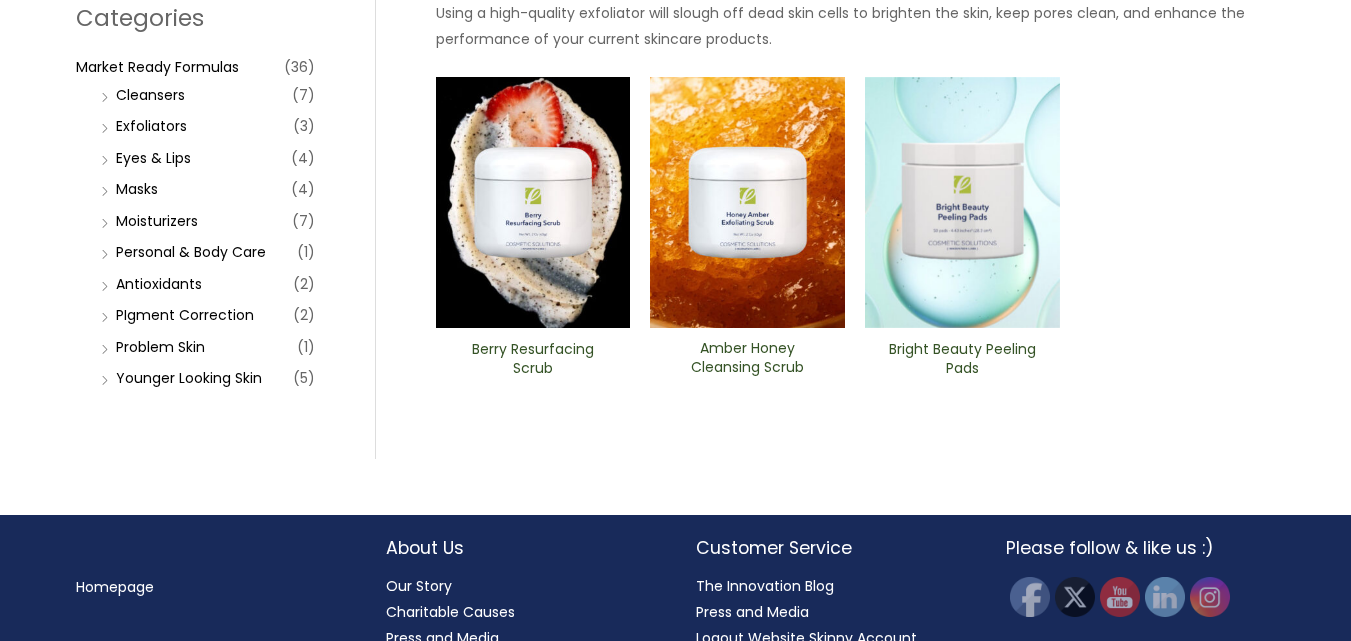 click at bounding box center (747, 202) 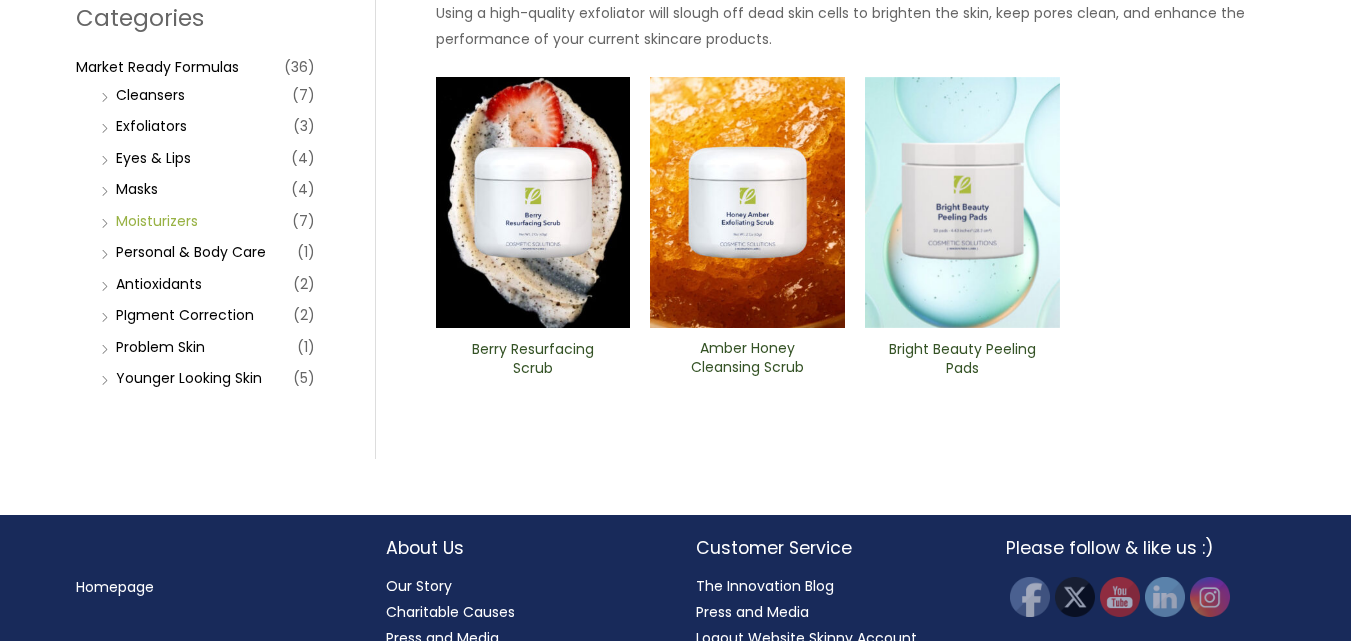 click on "Moisturizers" at bounding box center (157, 221) 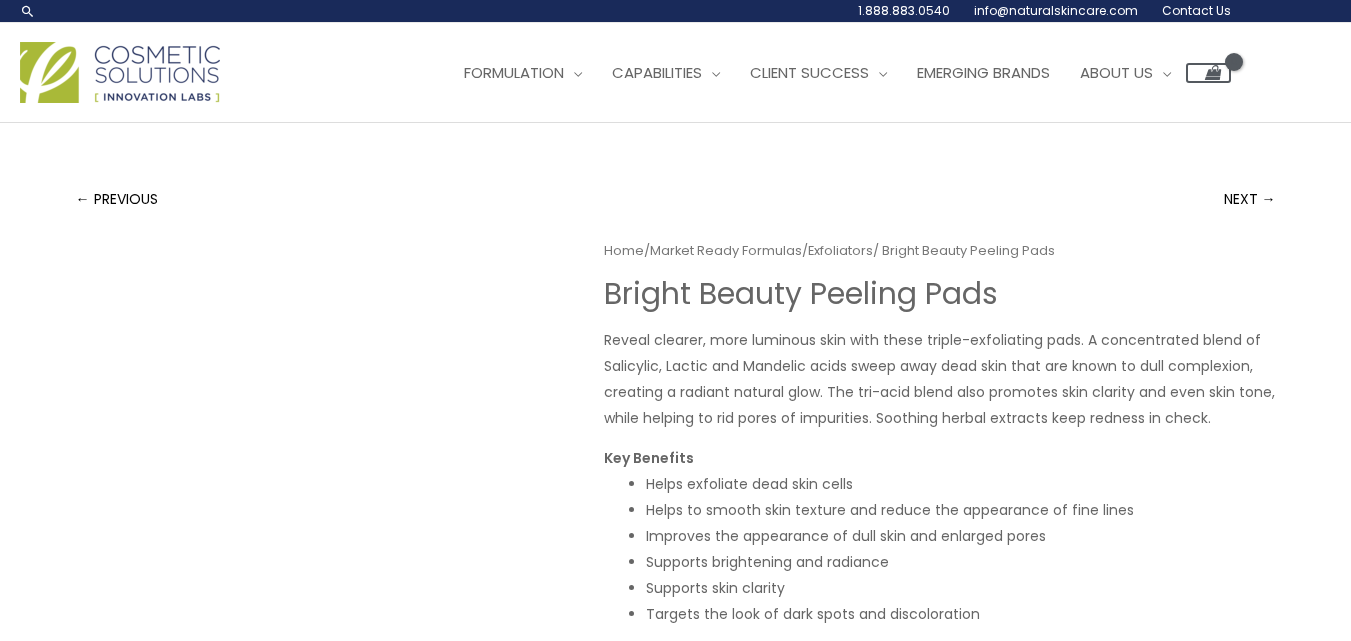 scroll, scrollTop: 0, scrollLeft: 0, axis: both 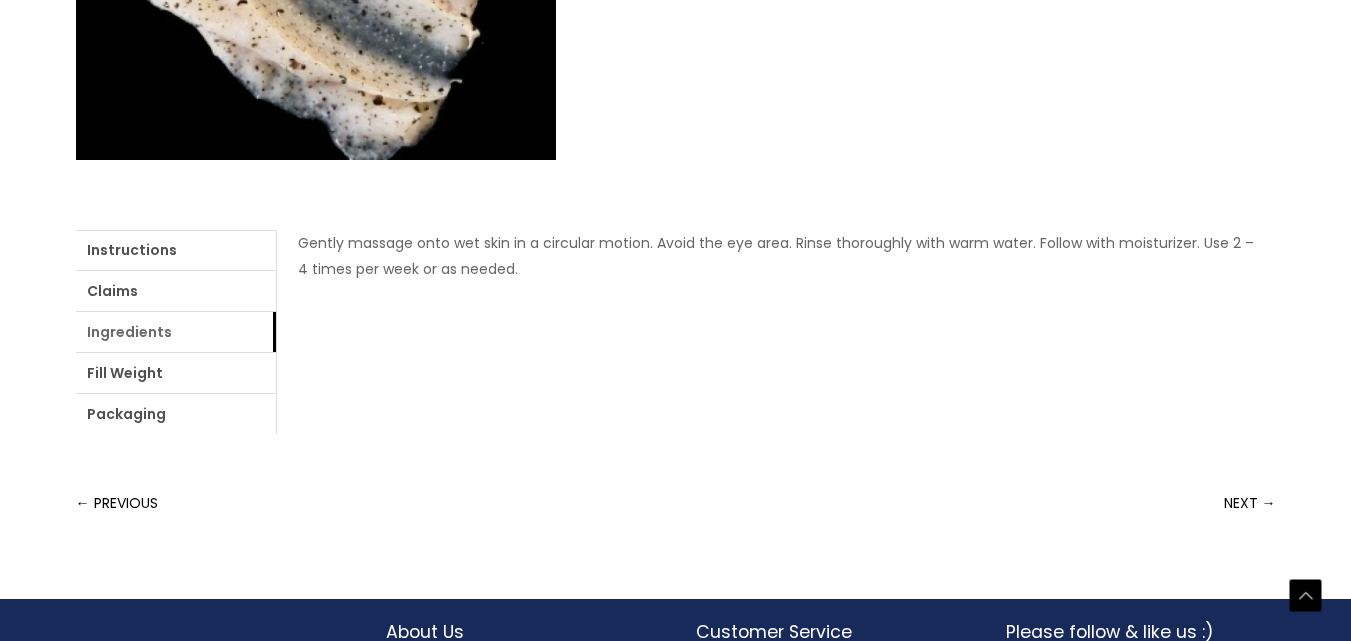 click on "Ingredients" at bounding box center (176, 332) 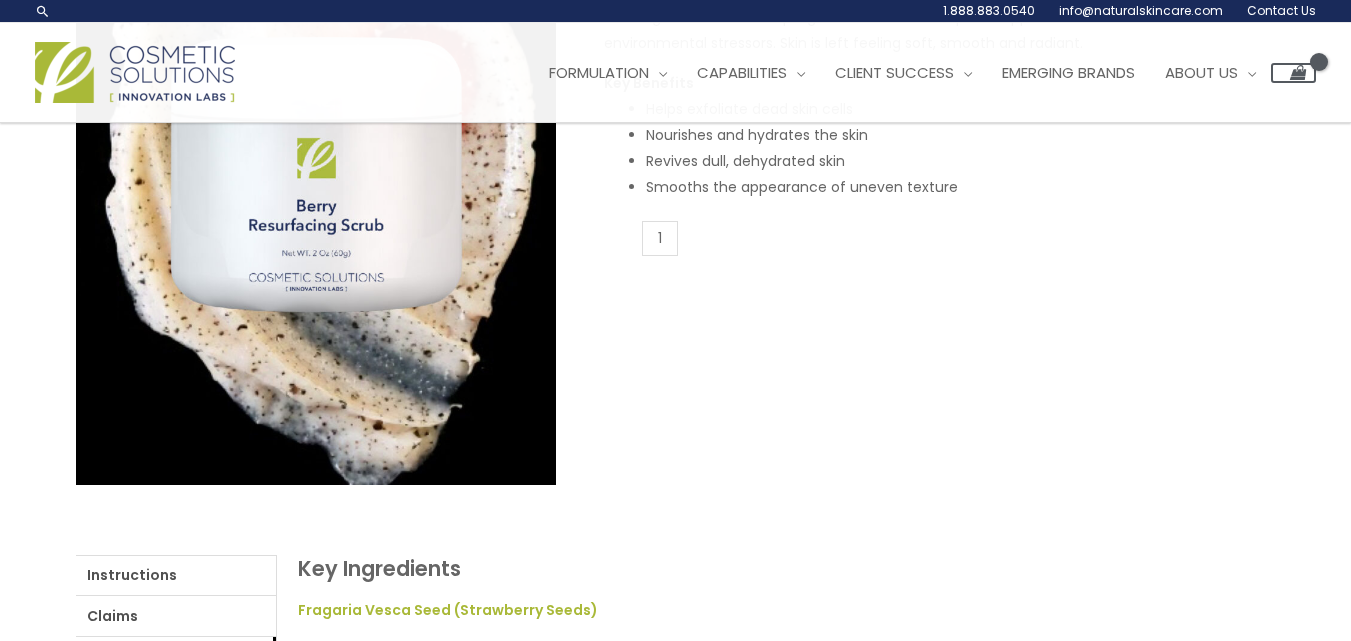 scroll, scrollTop: 300, scrollLeft: 0, axis: vertical 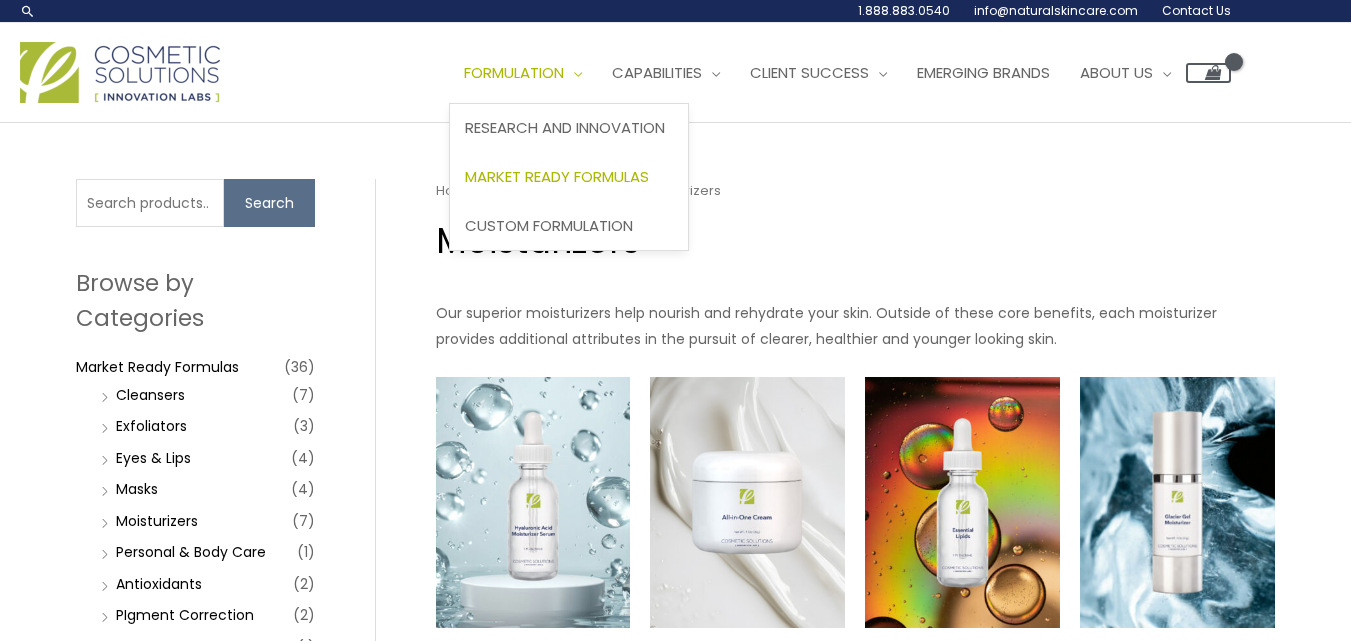 click on "Market Ready Formulas" at bounding box center [557, 176] 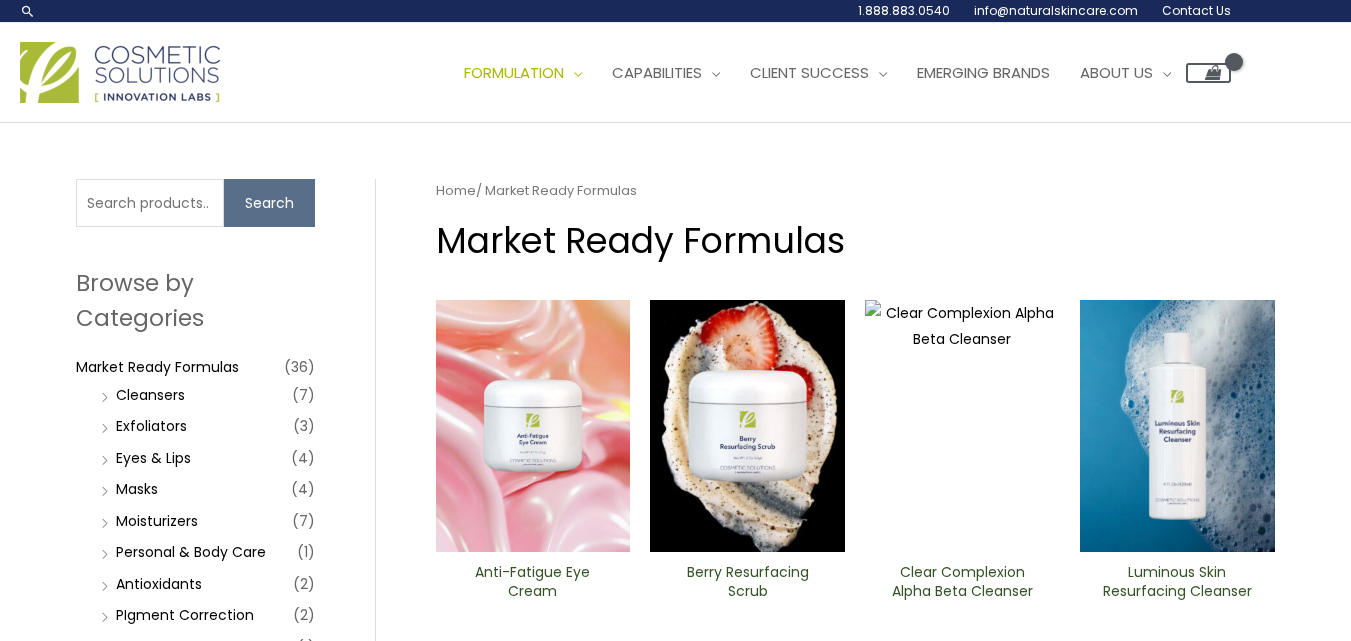 scroll, scrollTop: 0, scrollLeft: 0, axis: both 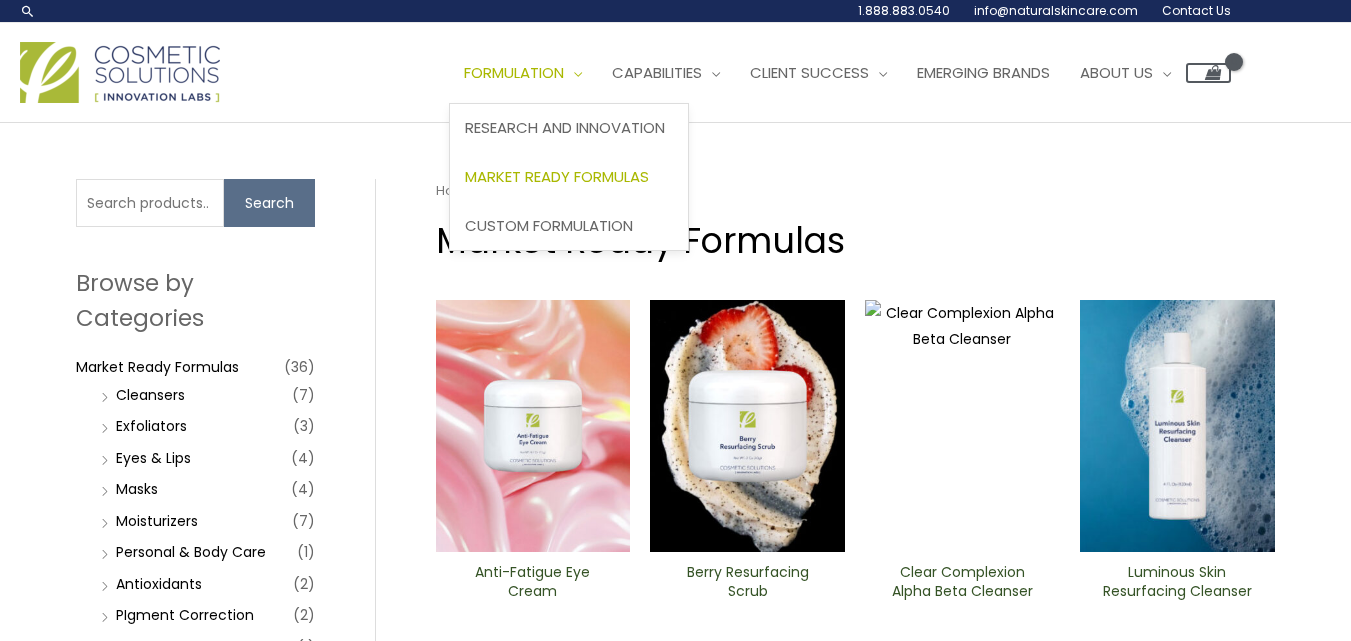 click on "Formulation" at bounding box center (514, 72) 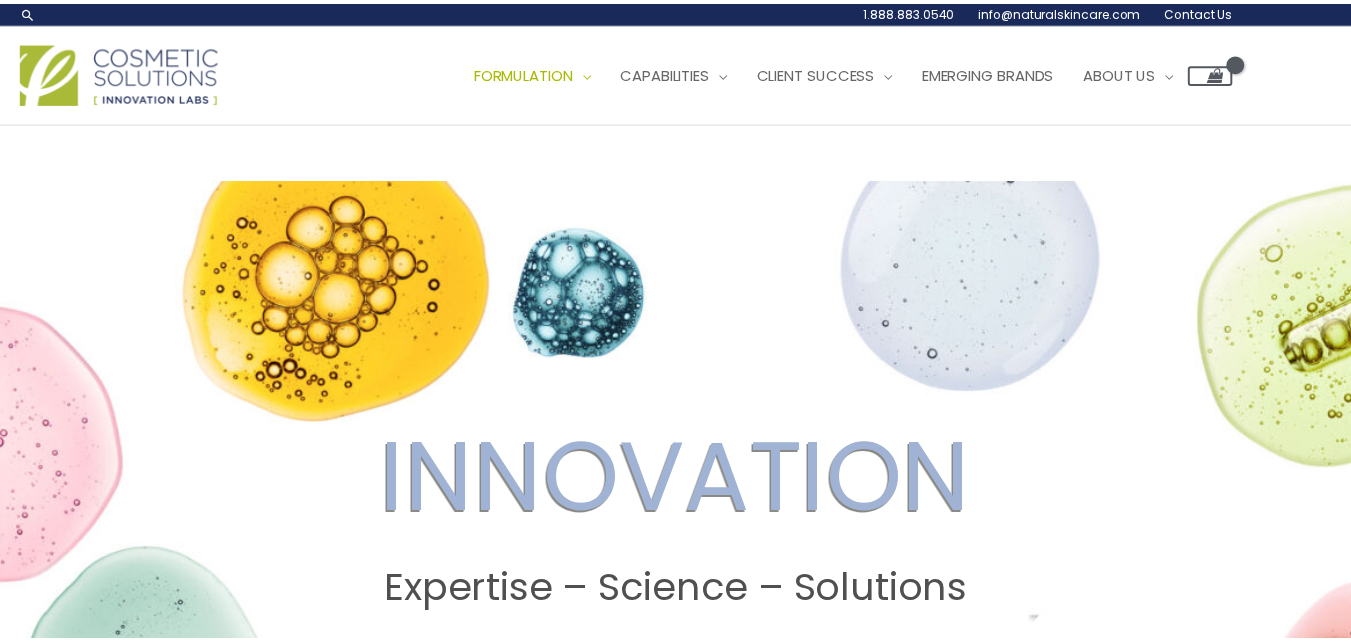 scroll, scrollTop: 0, scrollLeft: 0, axis: both 